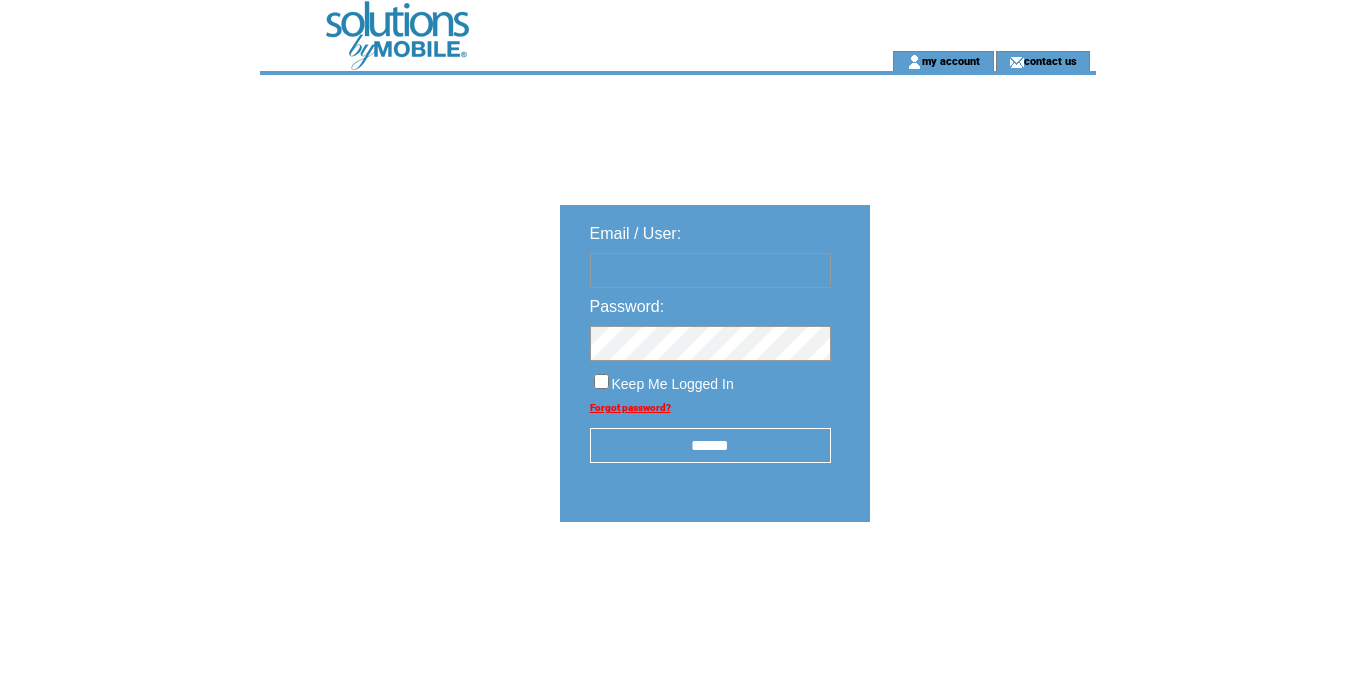 scroll, scrollTop: 0, scrollLeft: 0, axis: both 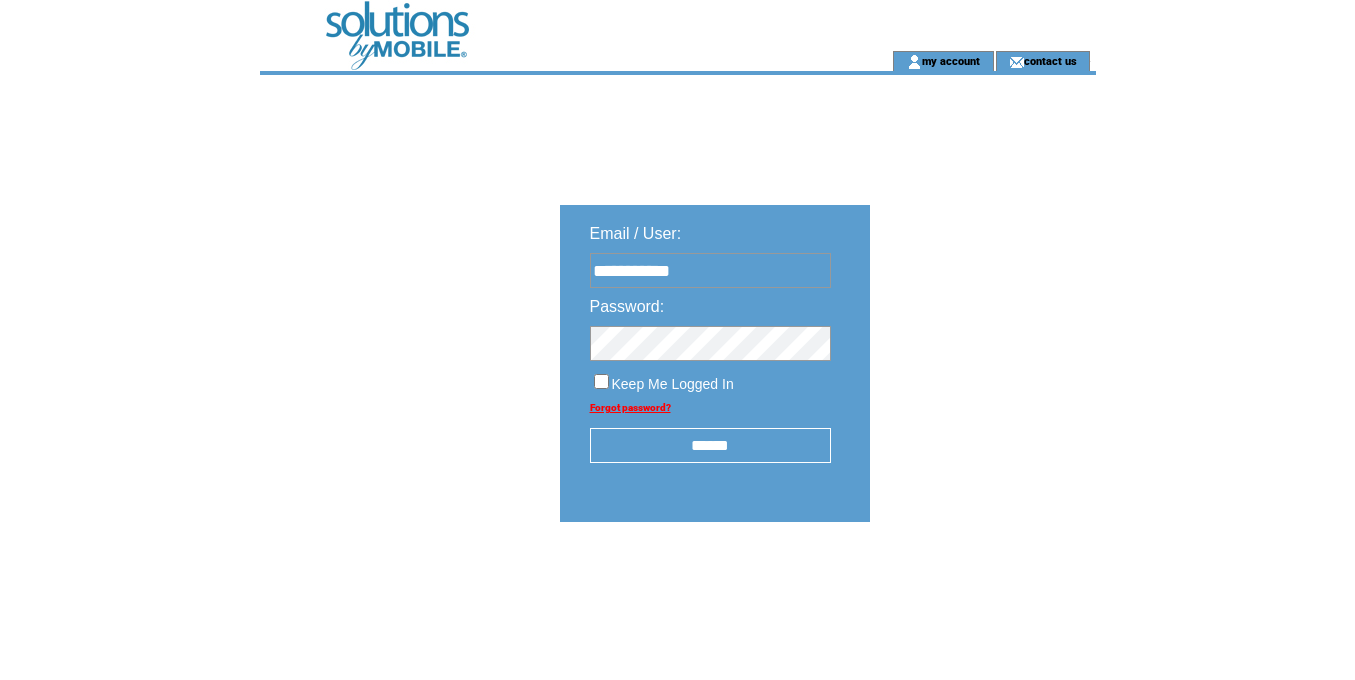 click on "******" at bounding box center [710, 445] 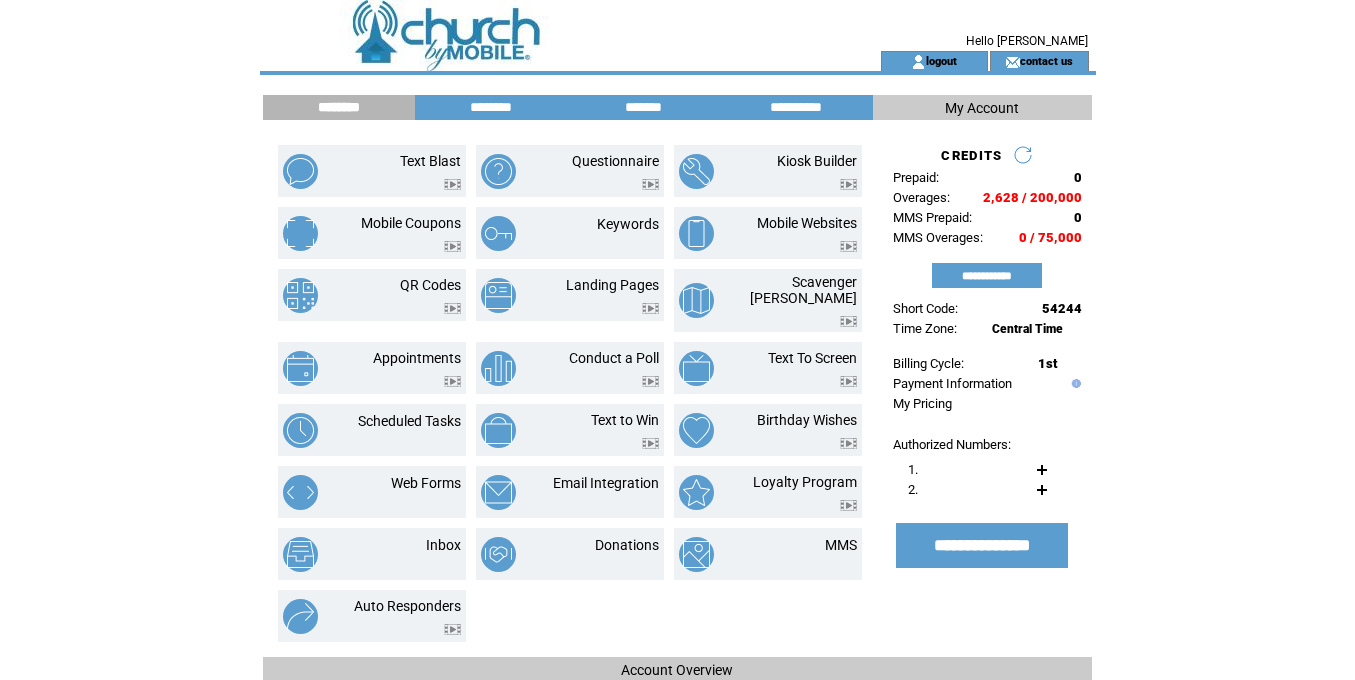scroll, scrollTop: 0, scrollLeft: 0, axis: both 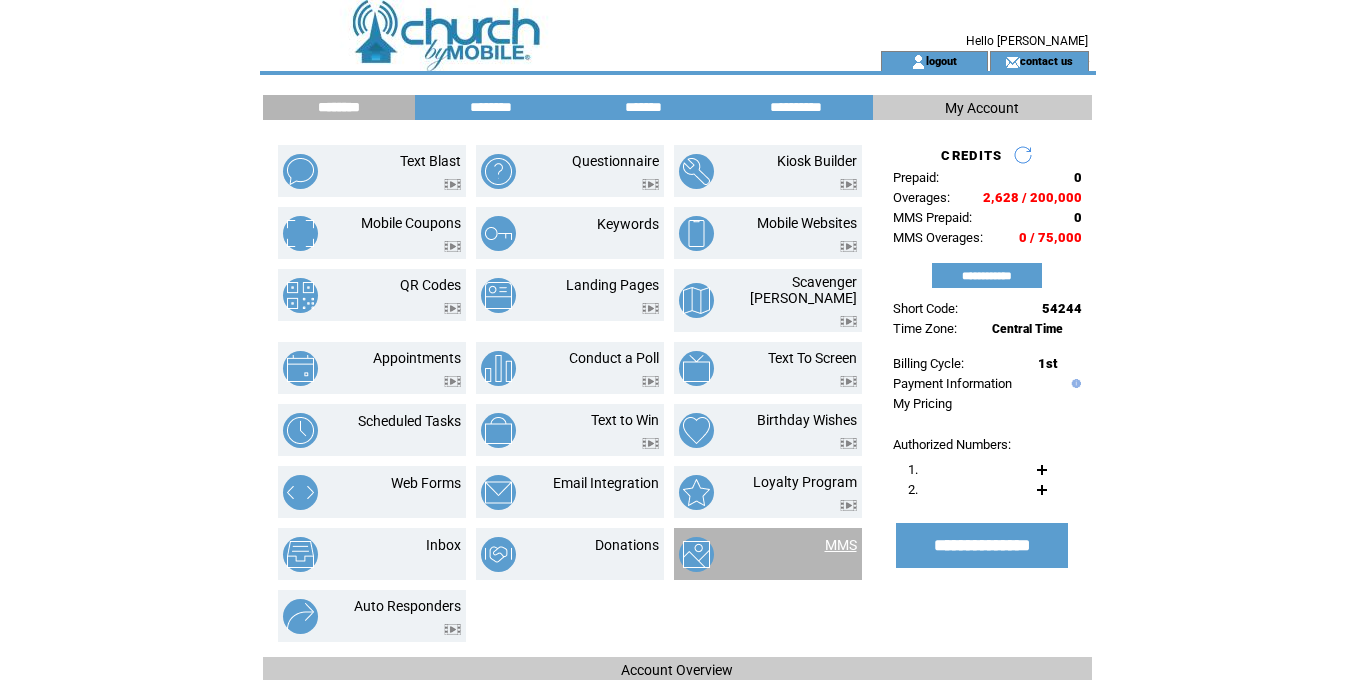 click on "MMS" at bounding box center [841, 545] 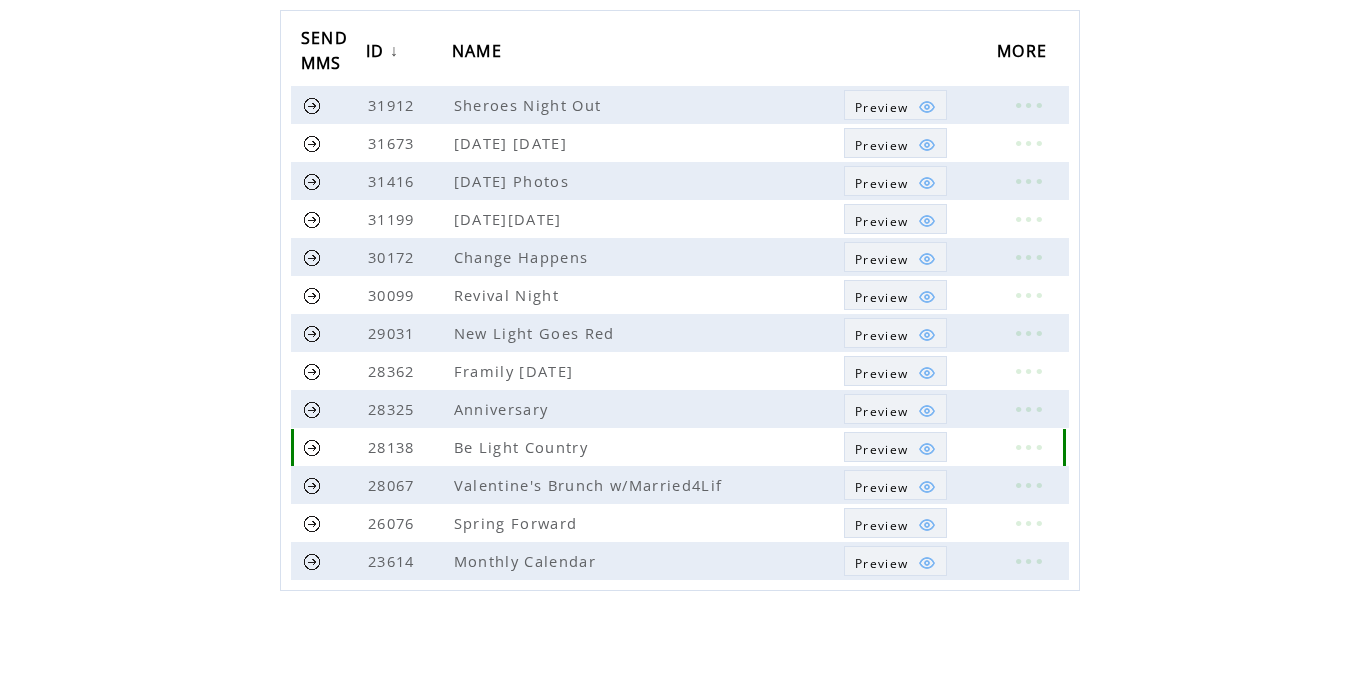 scroll, scrollTop: 232, scrollLeft: 0, axis: vertical 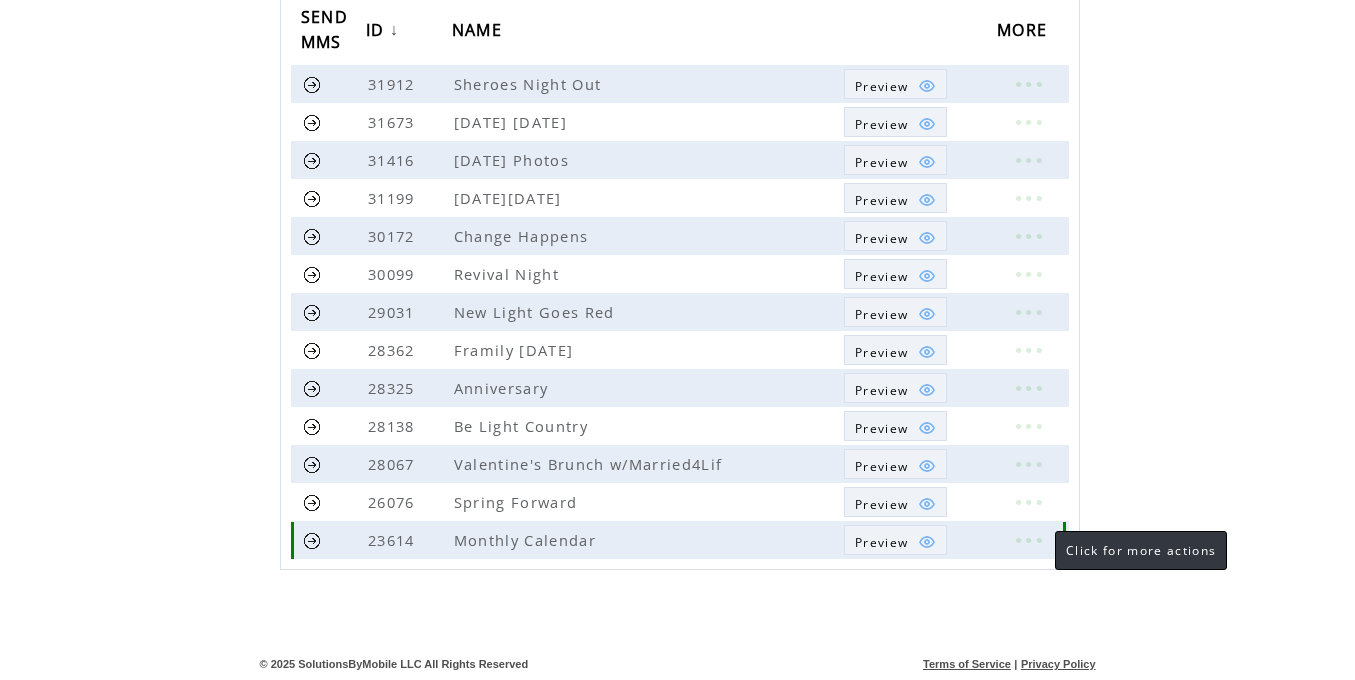 click at bounding box center (1028, 540) 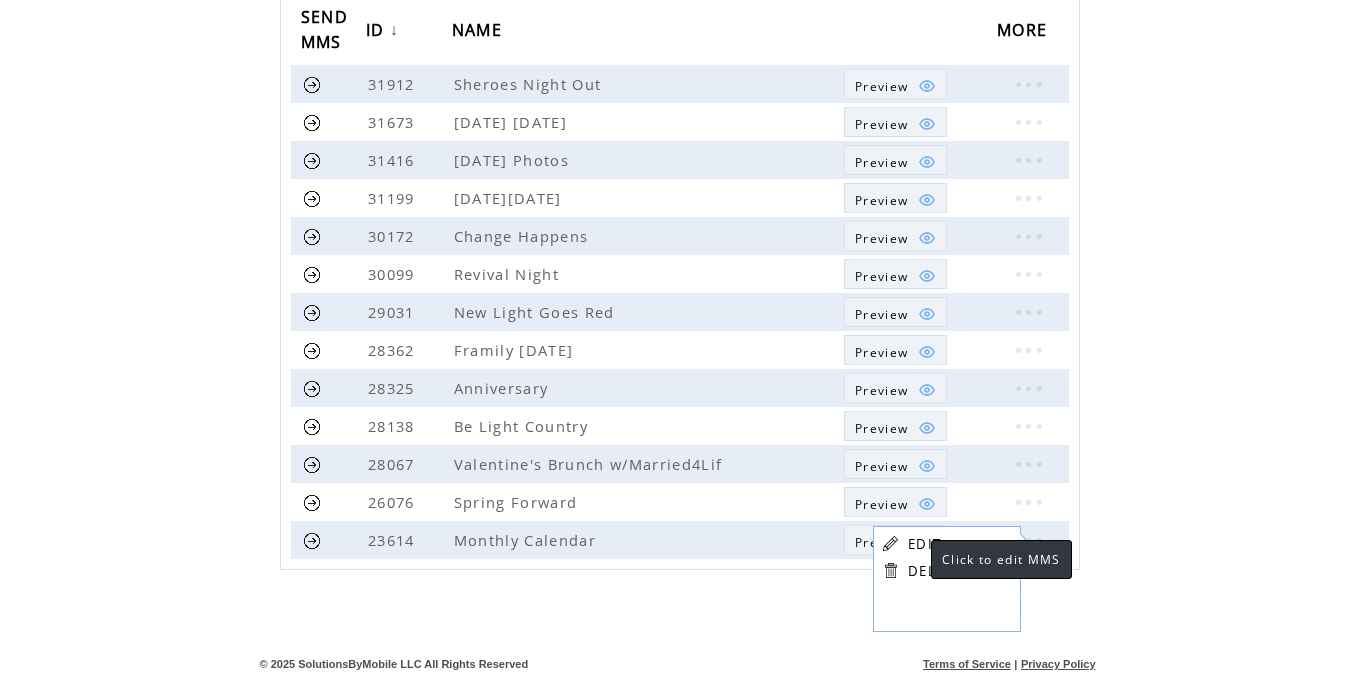 click on "EDIT" at bounding box center (924, 544) 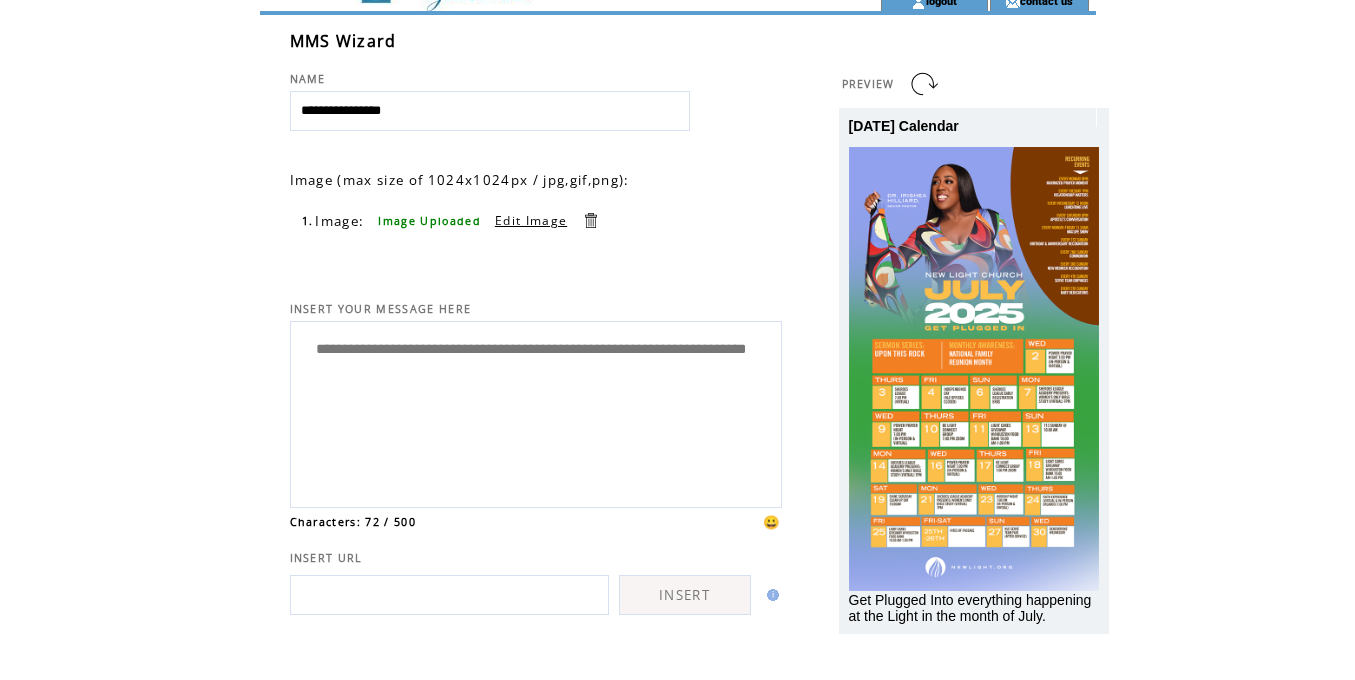 scroll, scrollTop: 0, scrollLeft: 0, axis: both 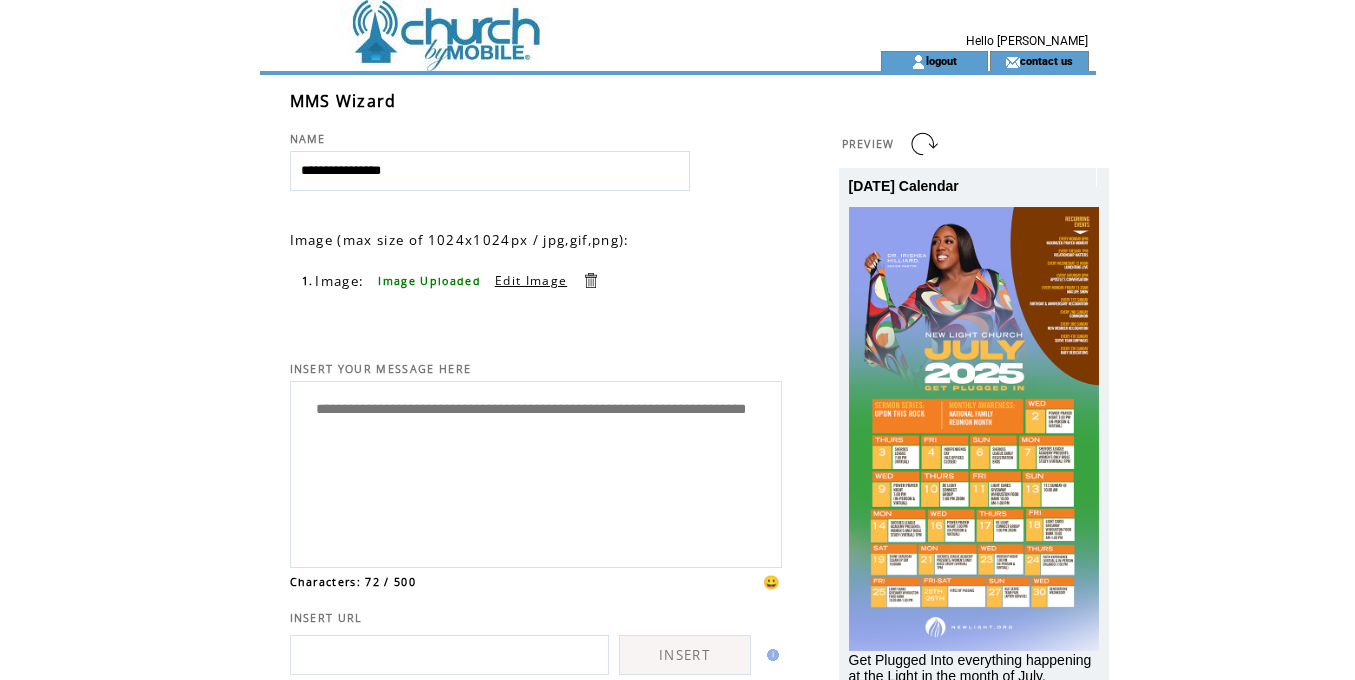 click on "[DATE] Calendar" at bounding box center [904, 186] 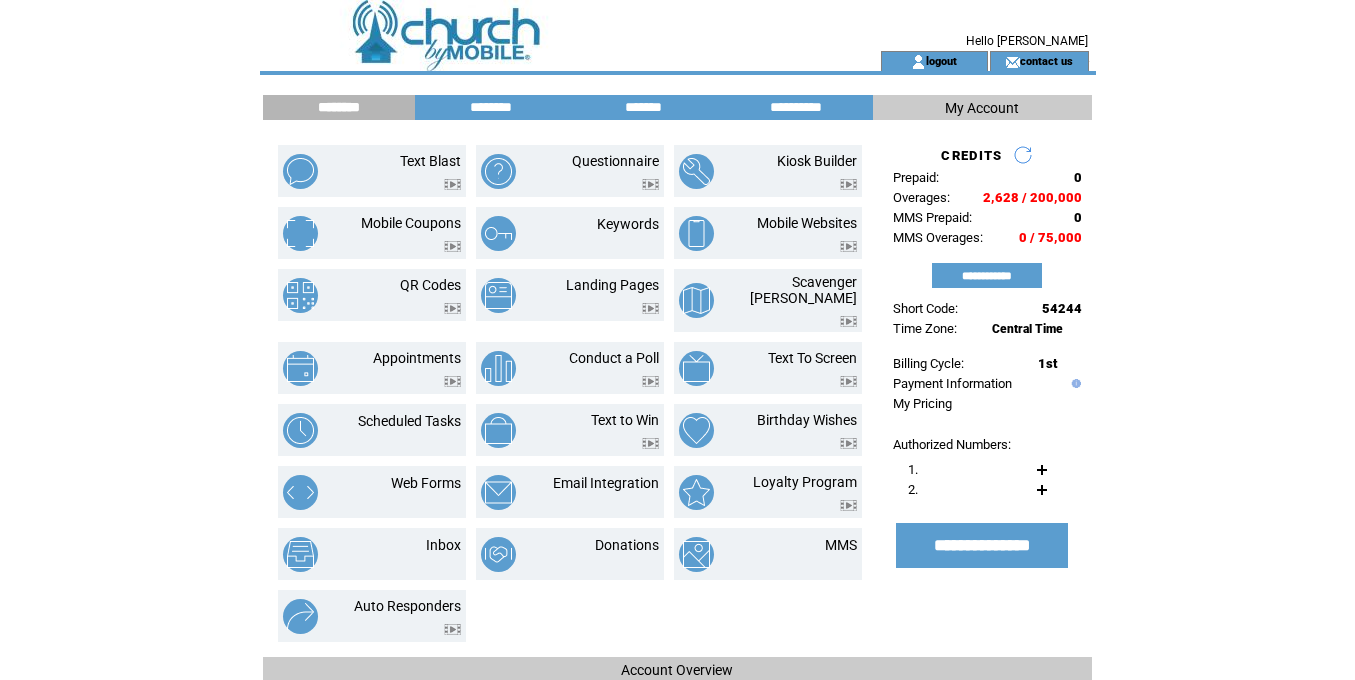 scroll, scrollTop: 0, scrollLeft: 0, axis: both 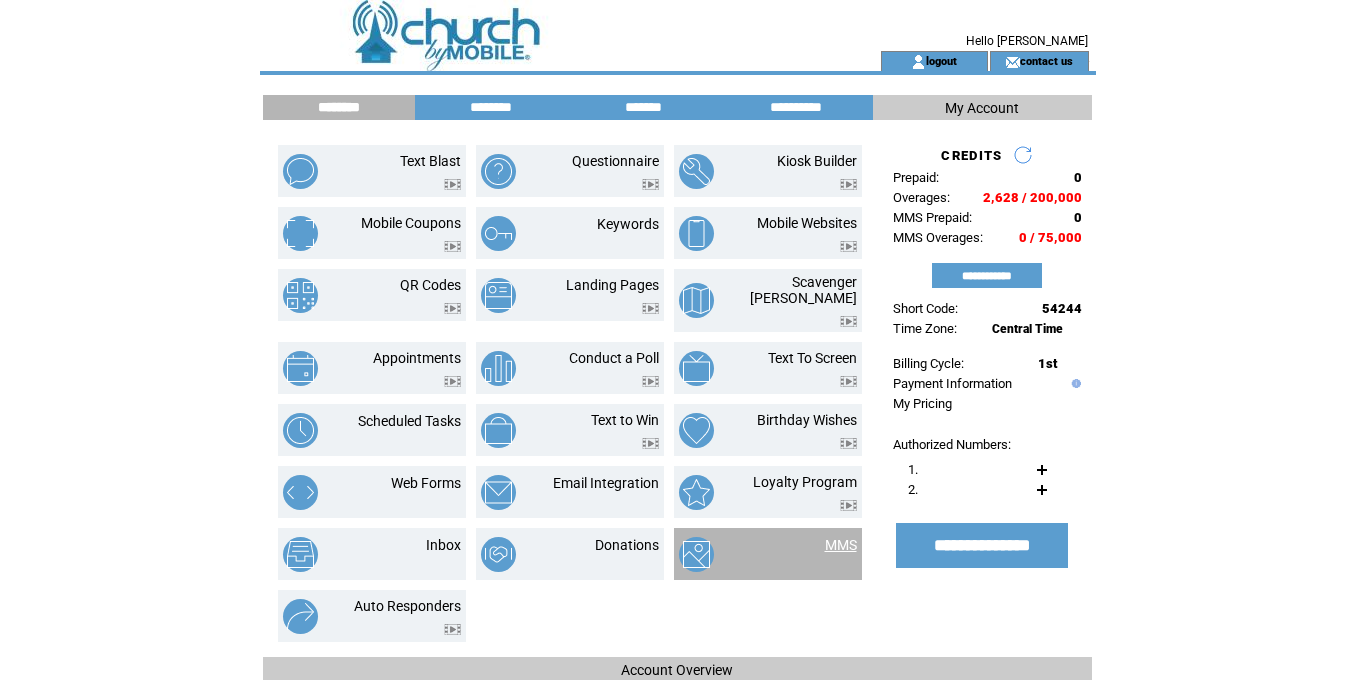 click on "MMS" at bounding box center (841, 545) 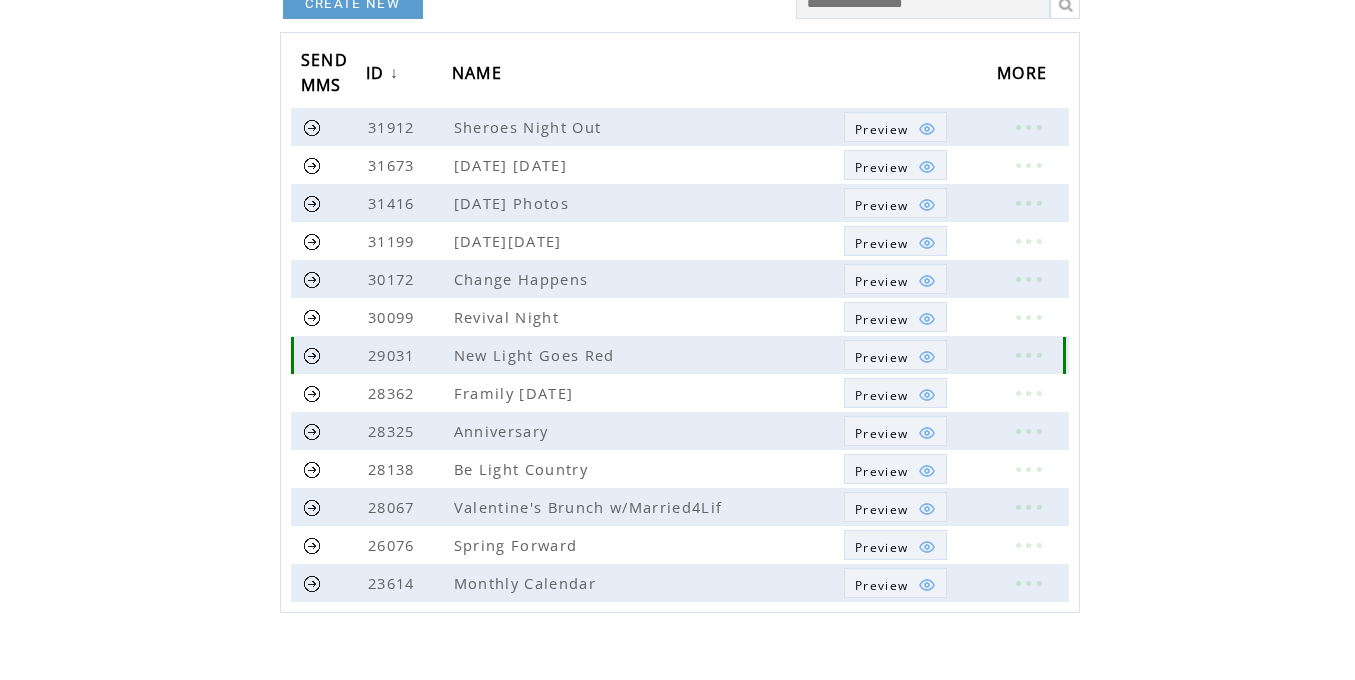 scroll, scrollTop: 232, scrollLeft: 0, axis: vertical 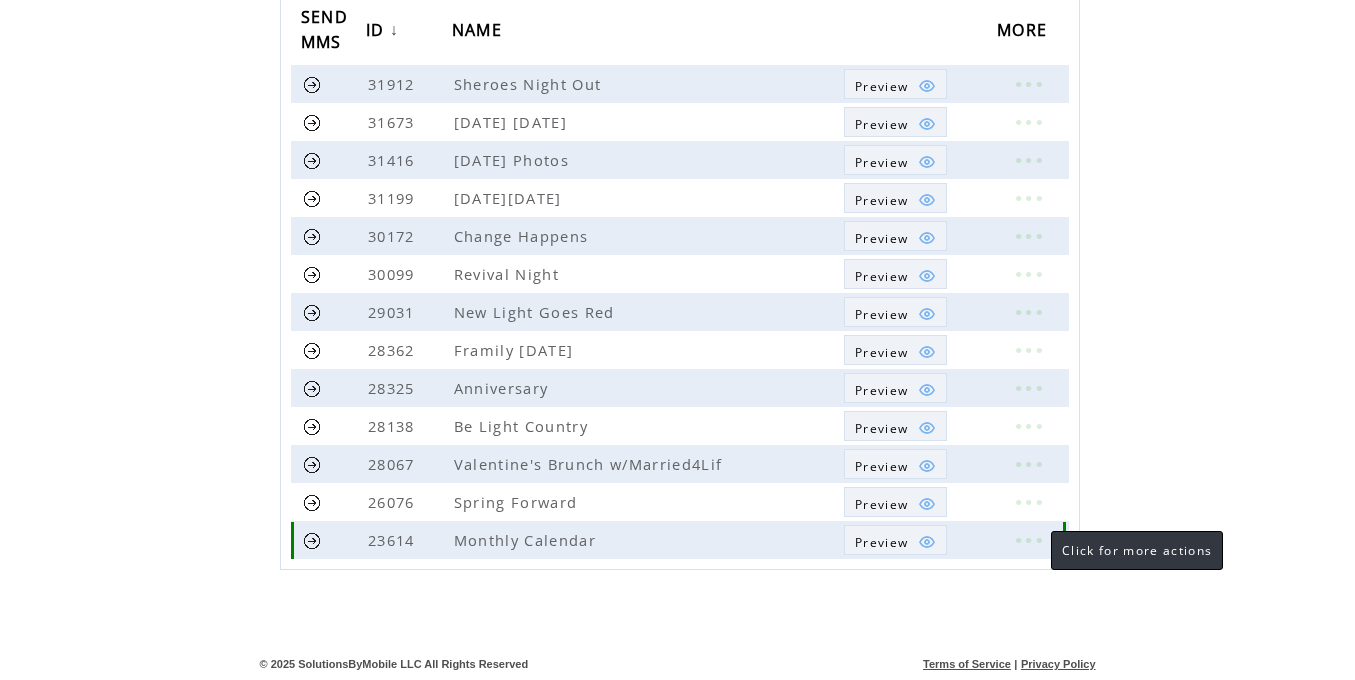 click at bounding box center [1028, 540] 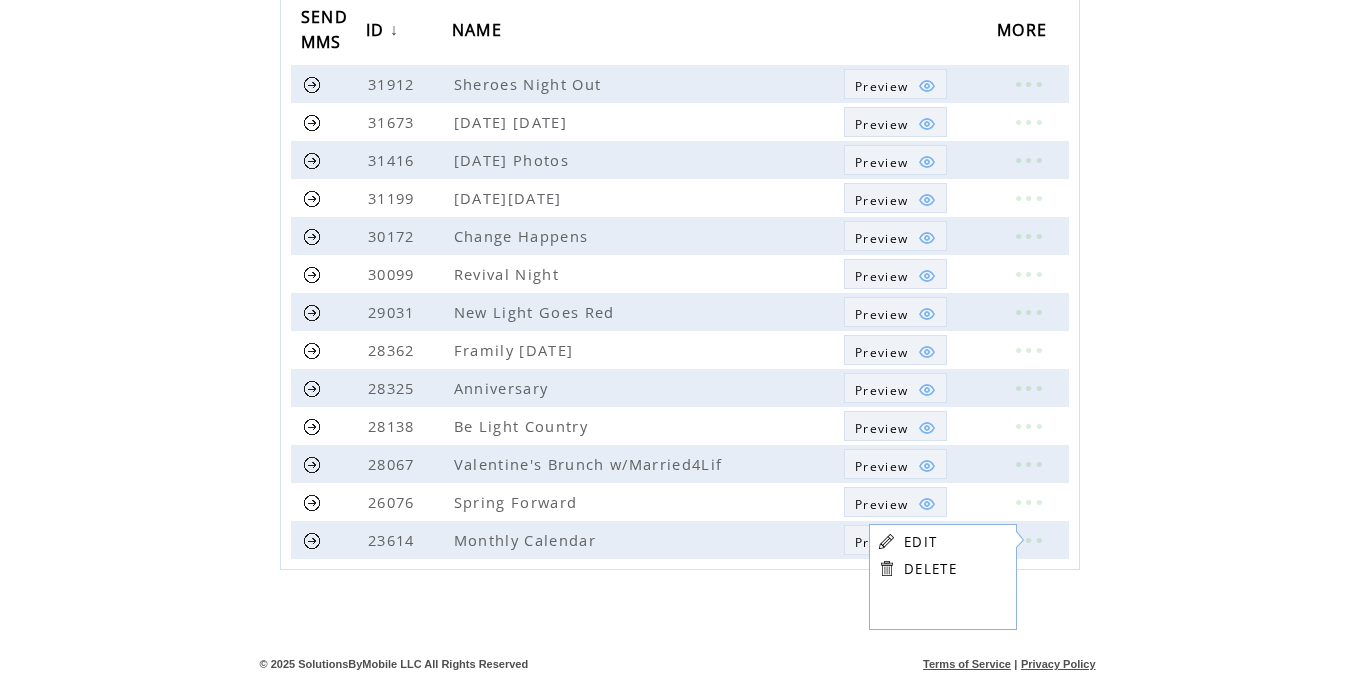 click on "EDIT" at bounding box center [920, 542] 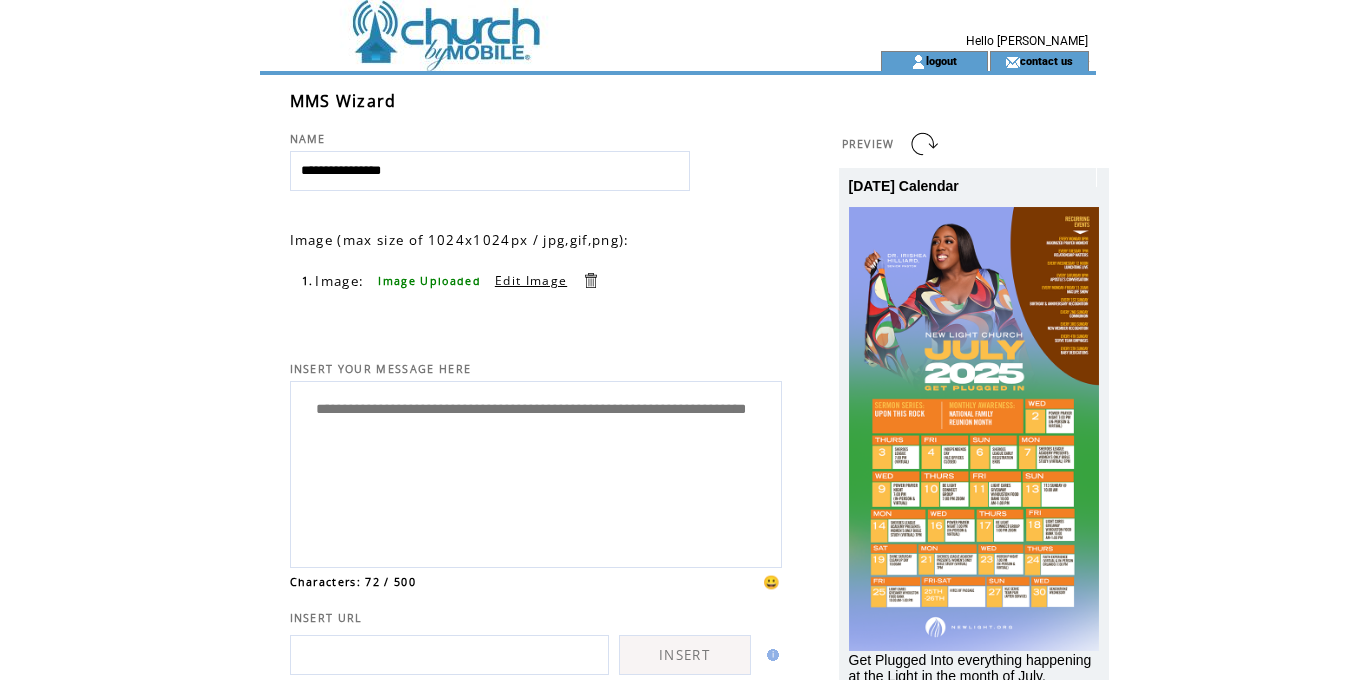 scroll, scrollTop: 0, scrollLeft: 0, axis: both 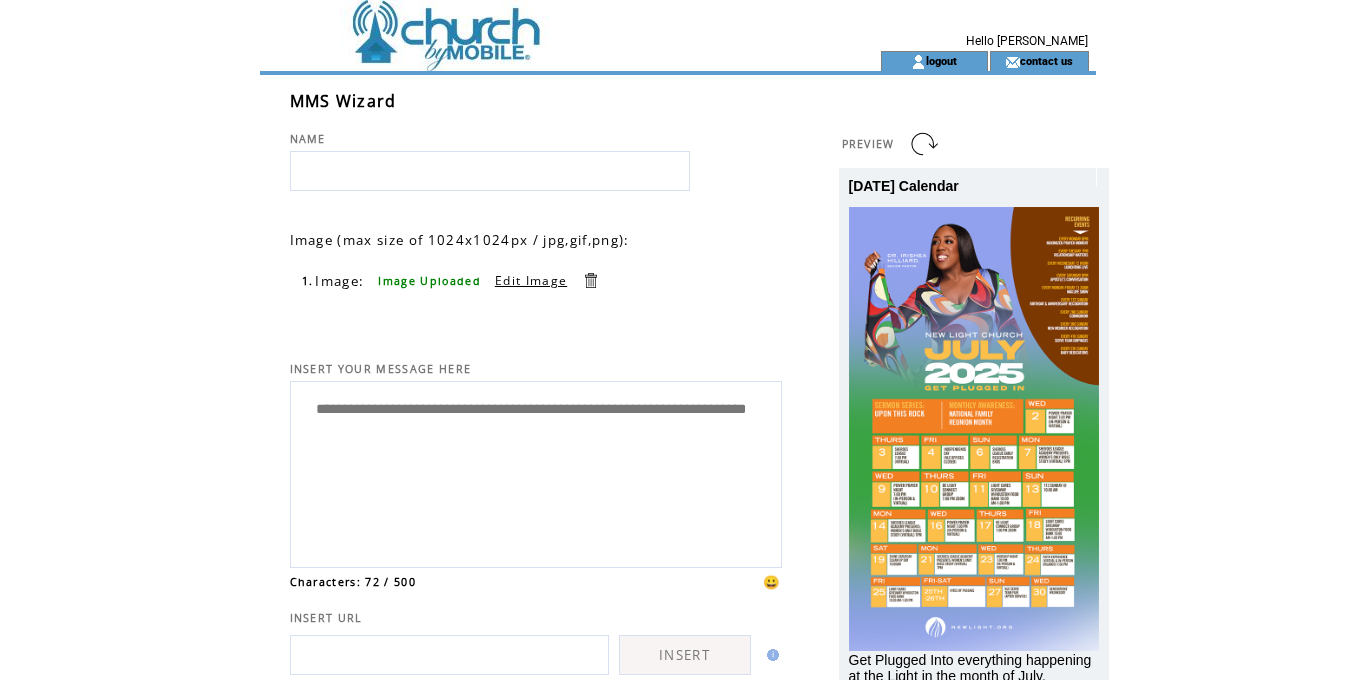 type 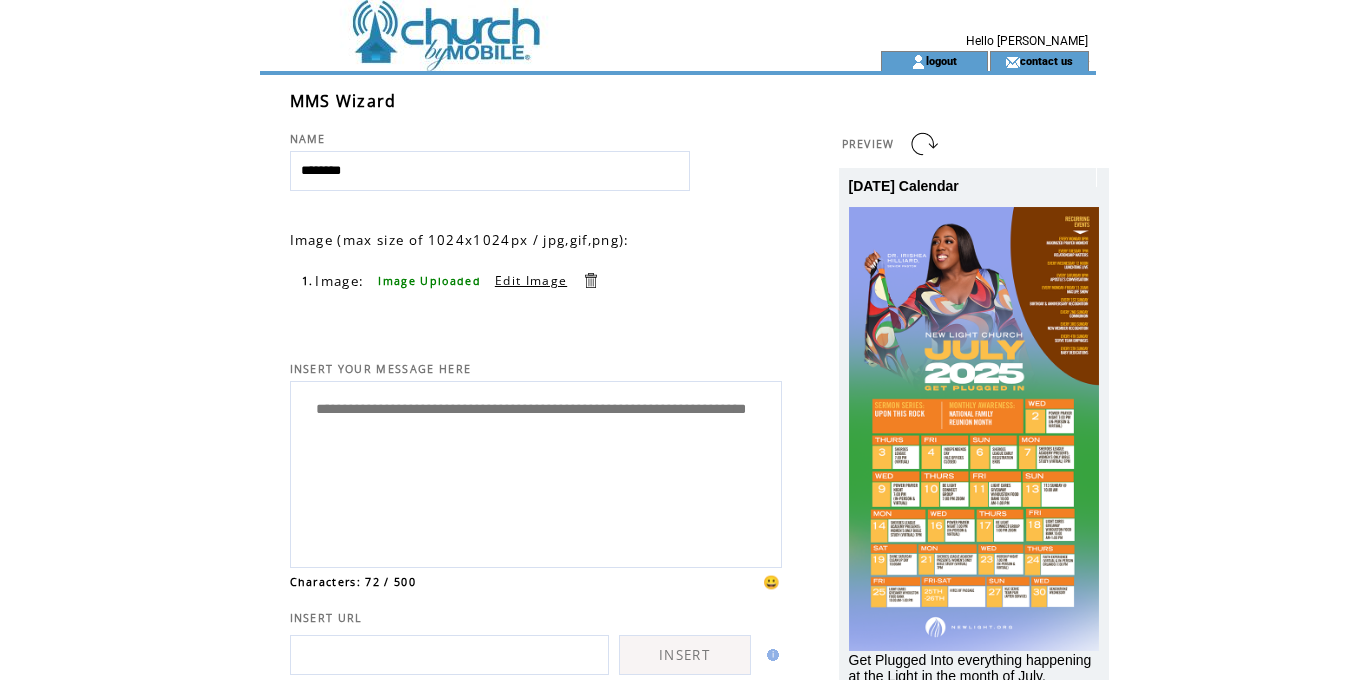 type on "********" 